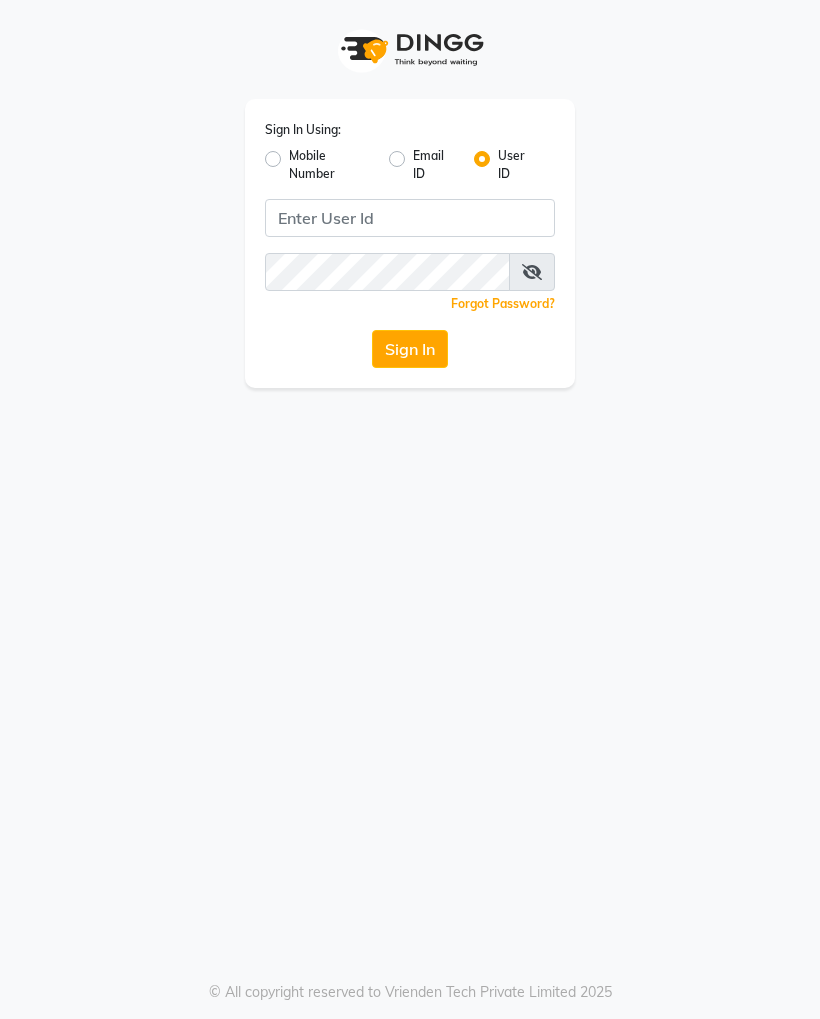 scroll, scrollTop: 0, scrollLeft: 0, axis: both 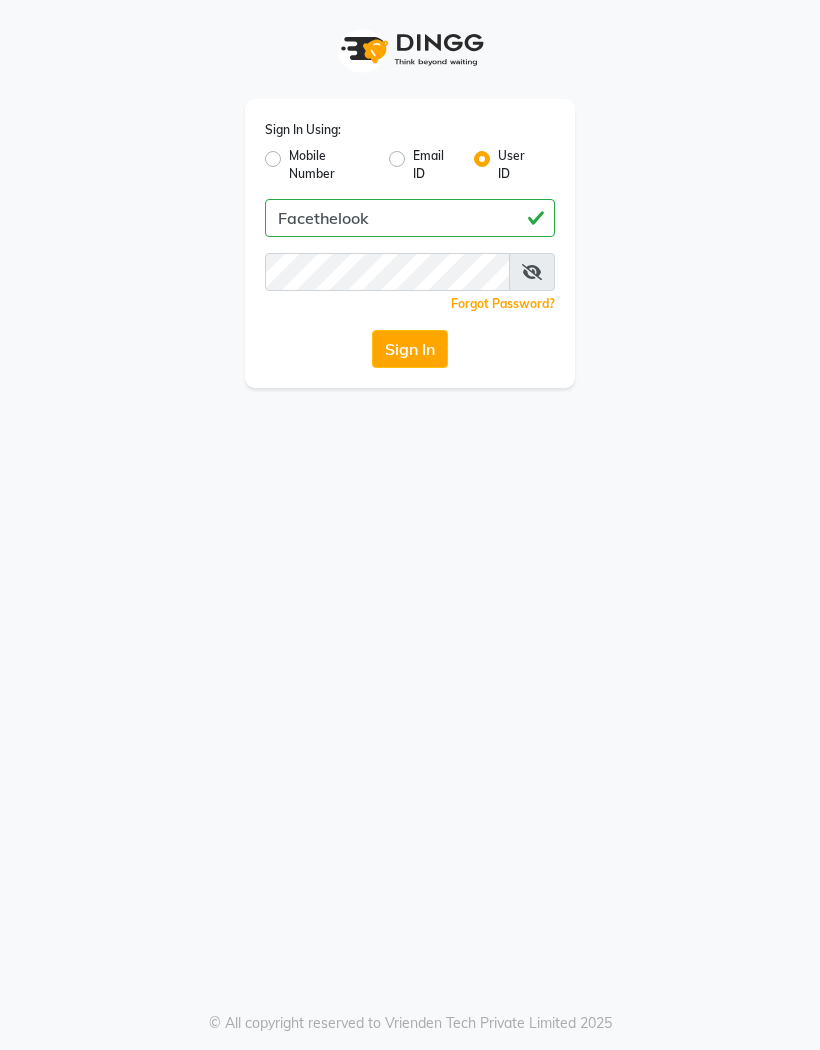 type on "Facethelook" 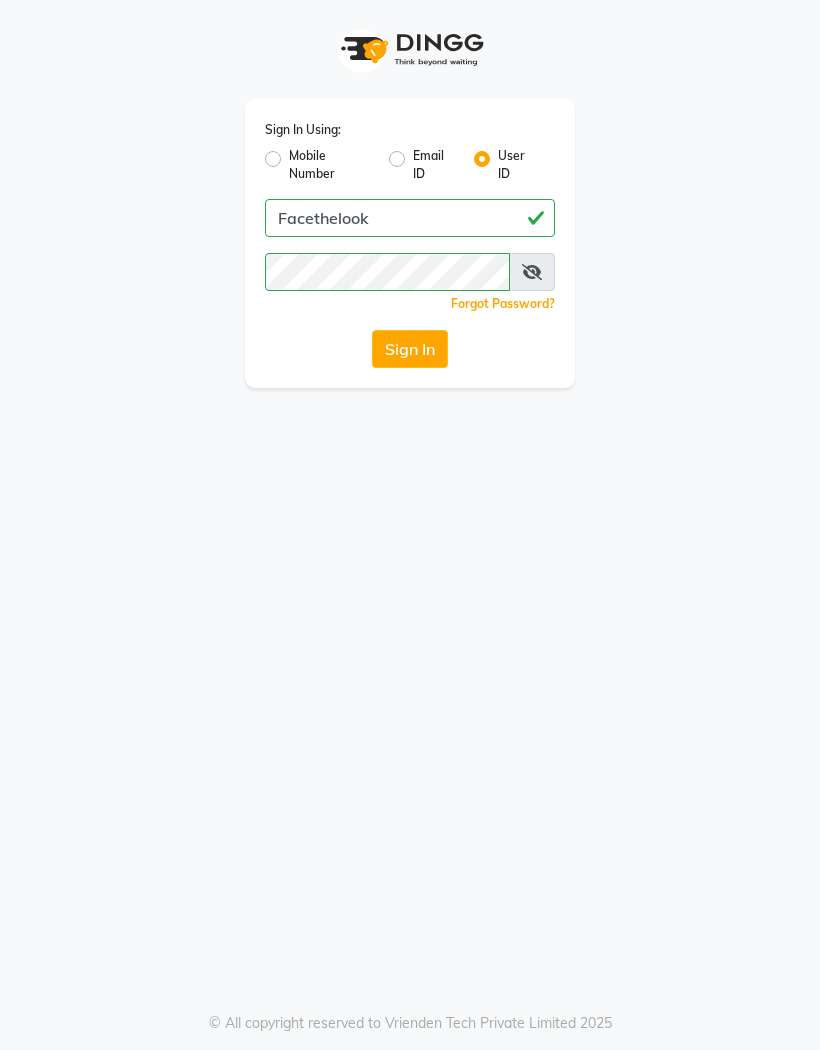 click at bounding box center [532, 272] 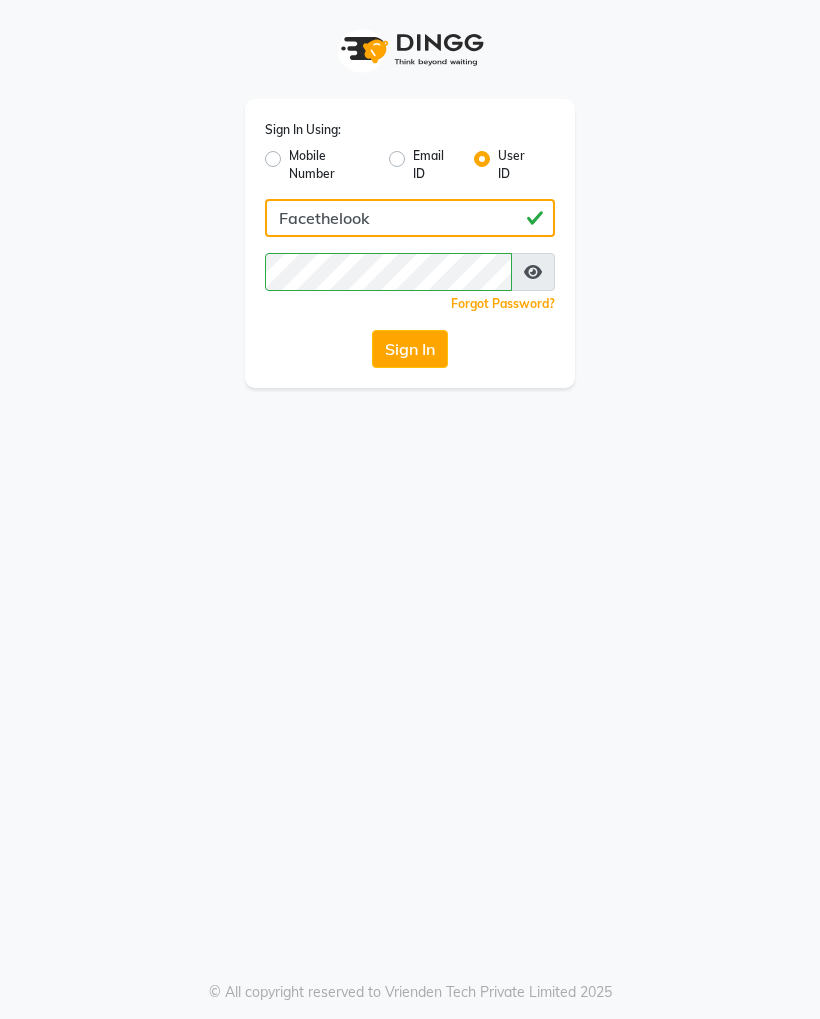 click on "Facethelook" 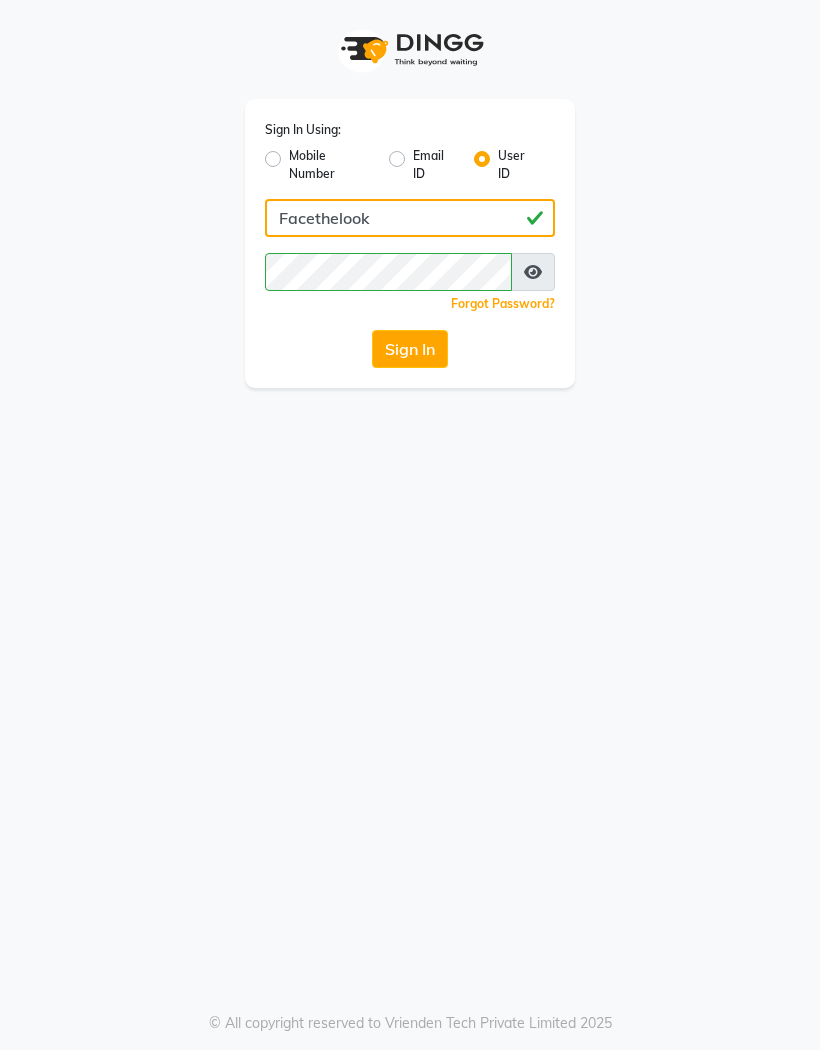 click on "Facethelook" 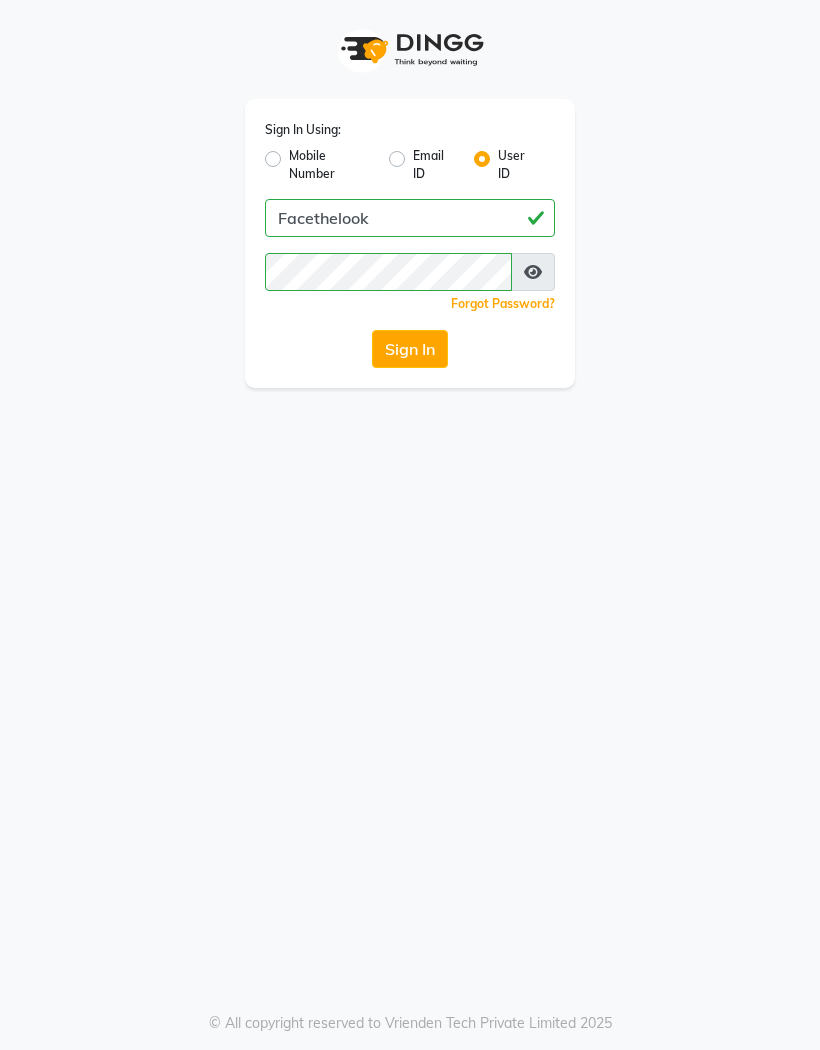 click on "Sign In" 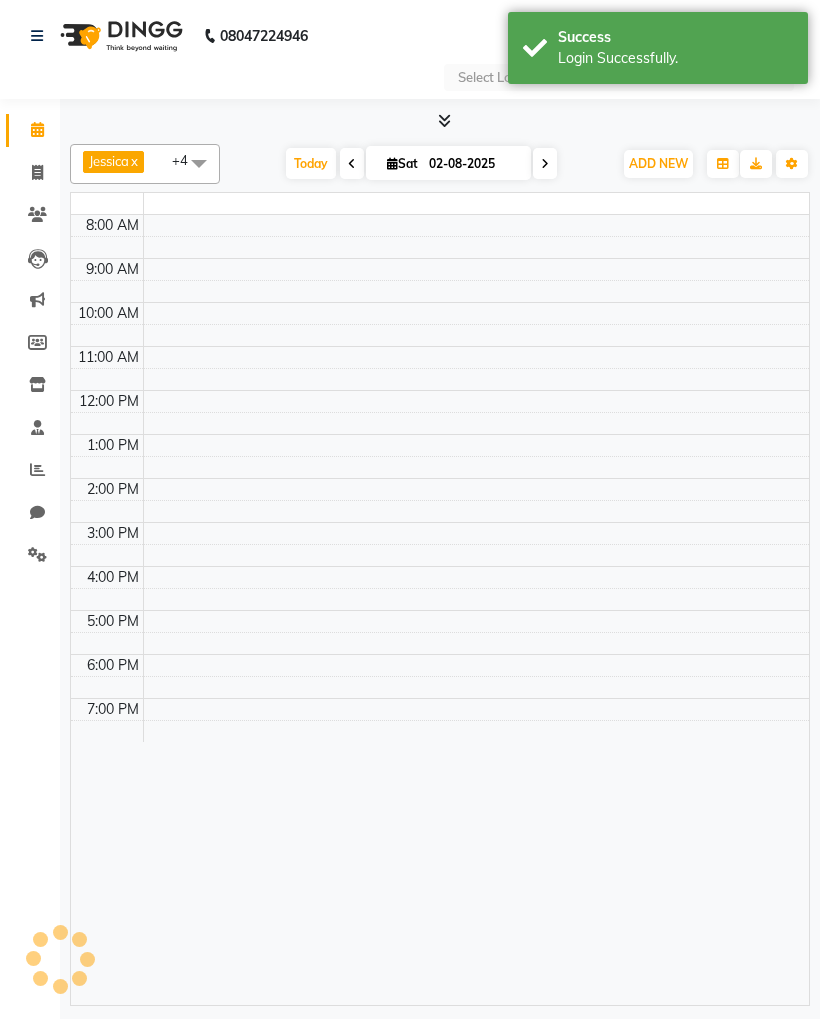 select on "en" 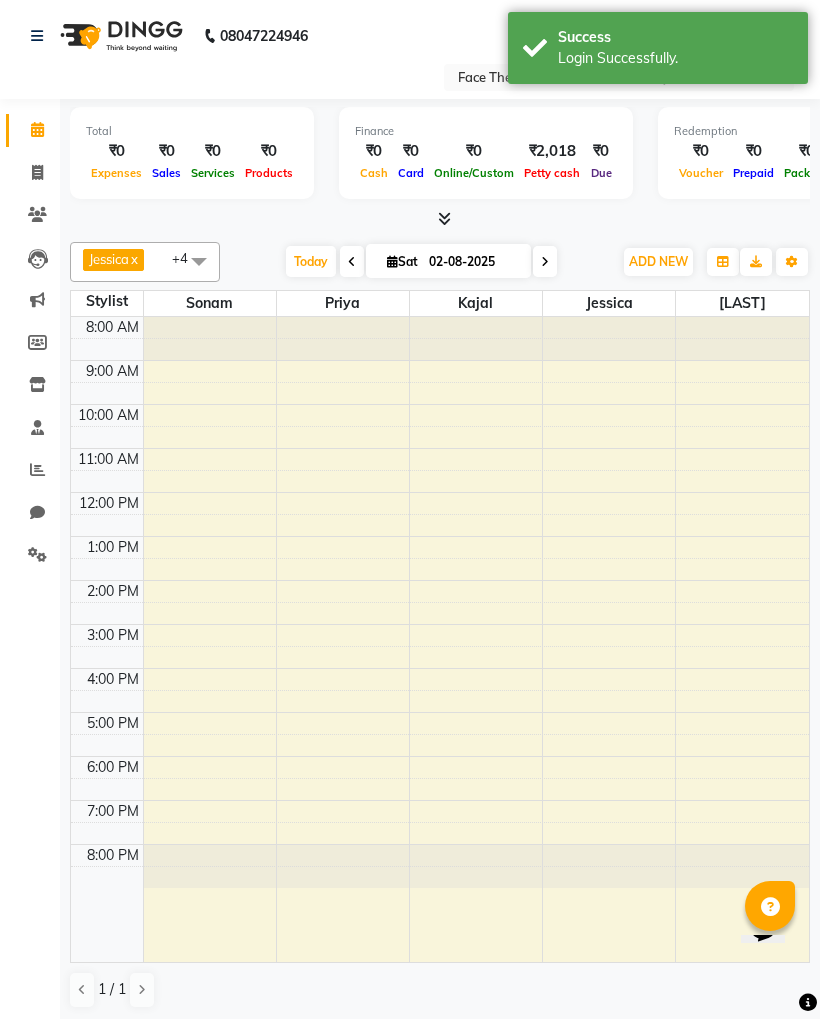 scroll, scrollTop: 0, scrollLeft: 0, axis: both 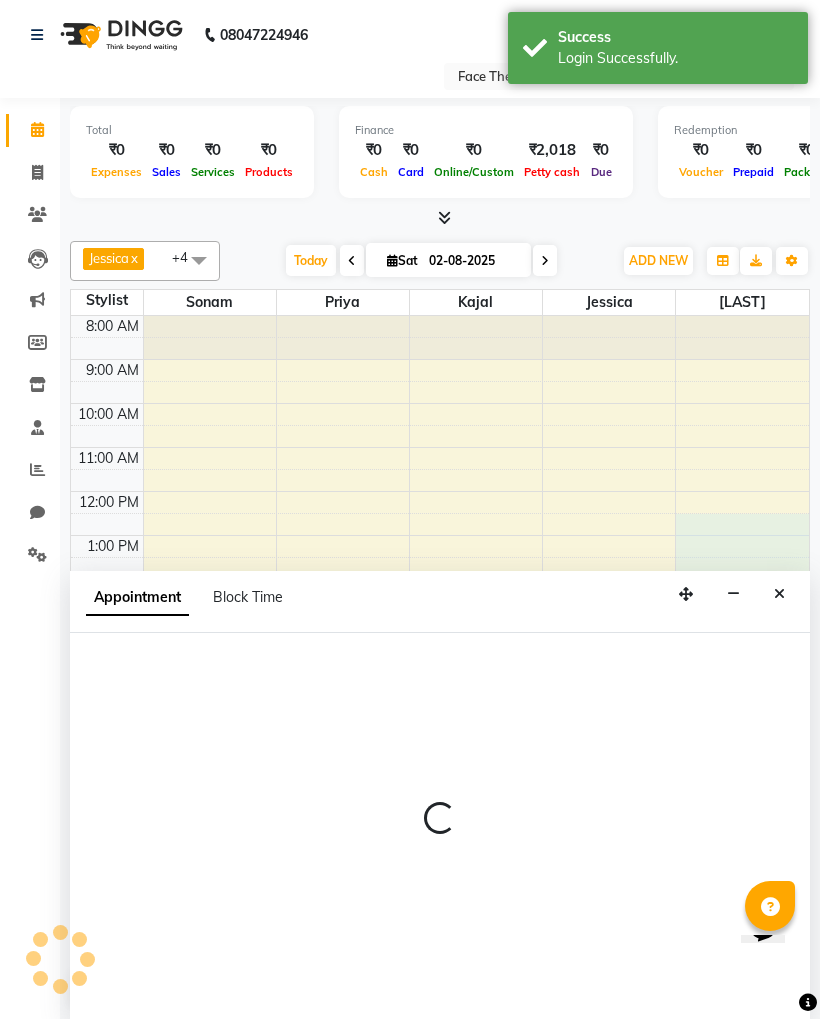 select on "86686" 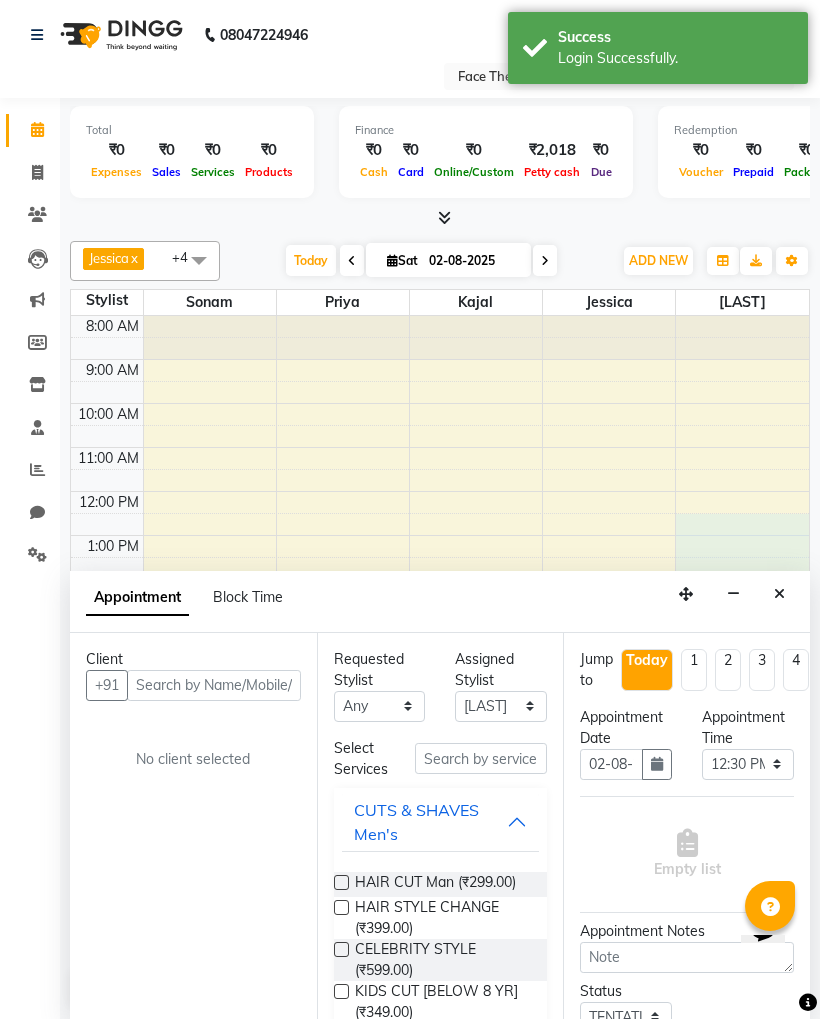 click at bounding box center (779, 594) 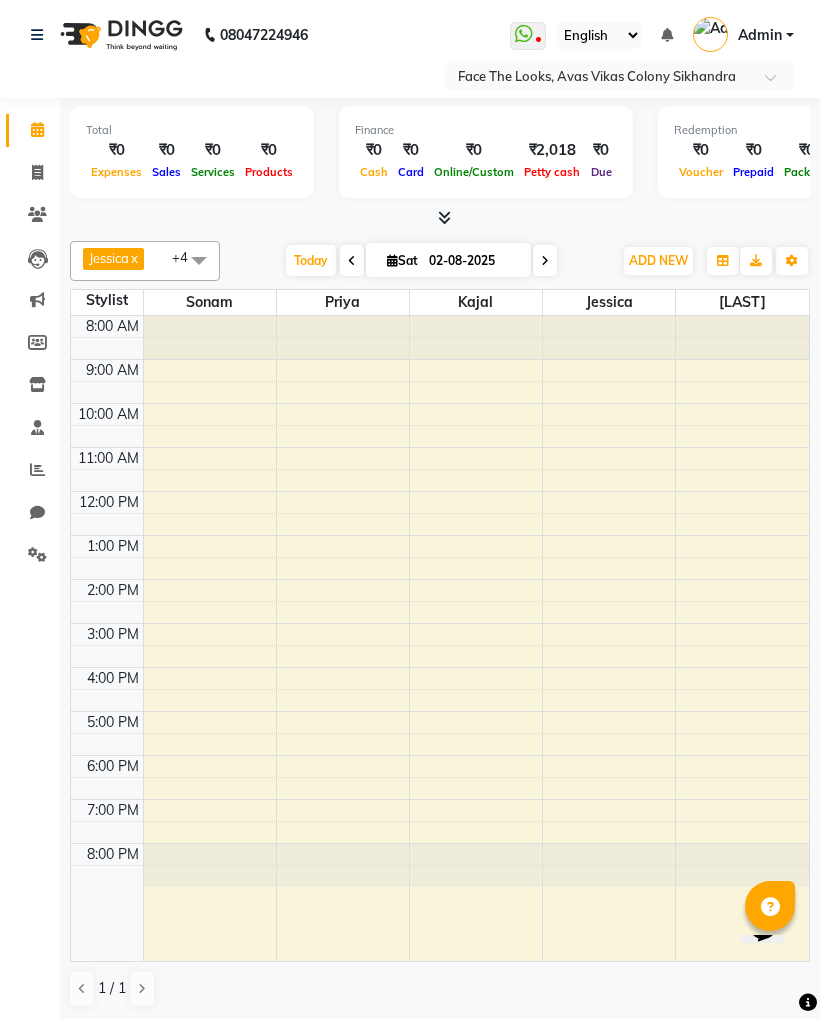 click at bounding box center (41, 35) 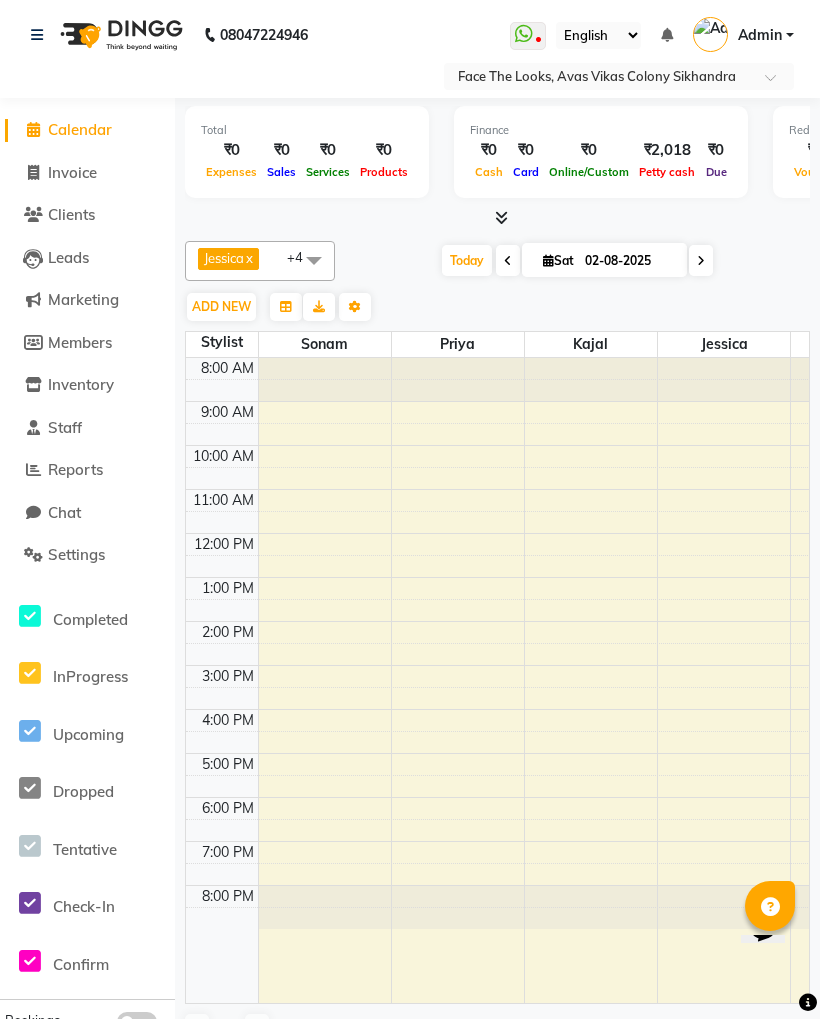 click on "Admin" at bounding box center (743, 35) 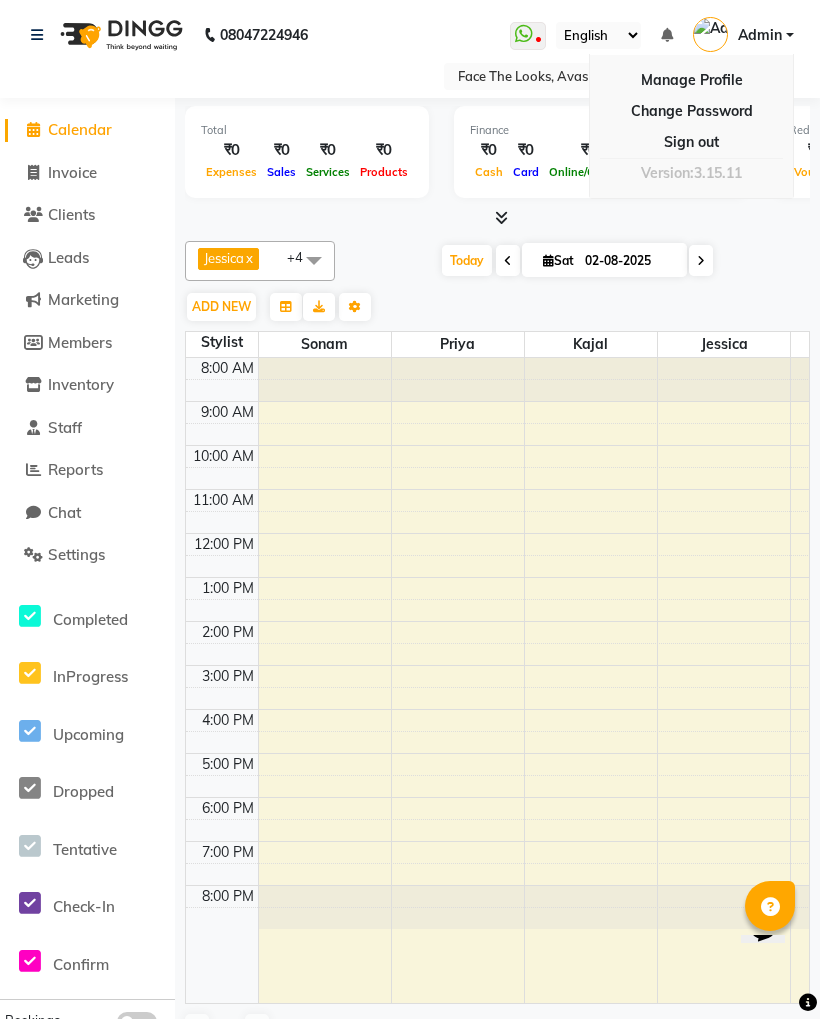 click on "Select Location × Face The Looks, [AREA] [COLONY] [CITY]" at bounding box center [619, 76] 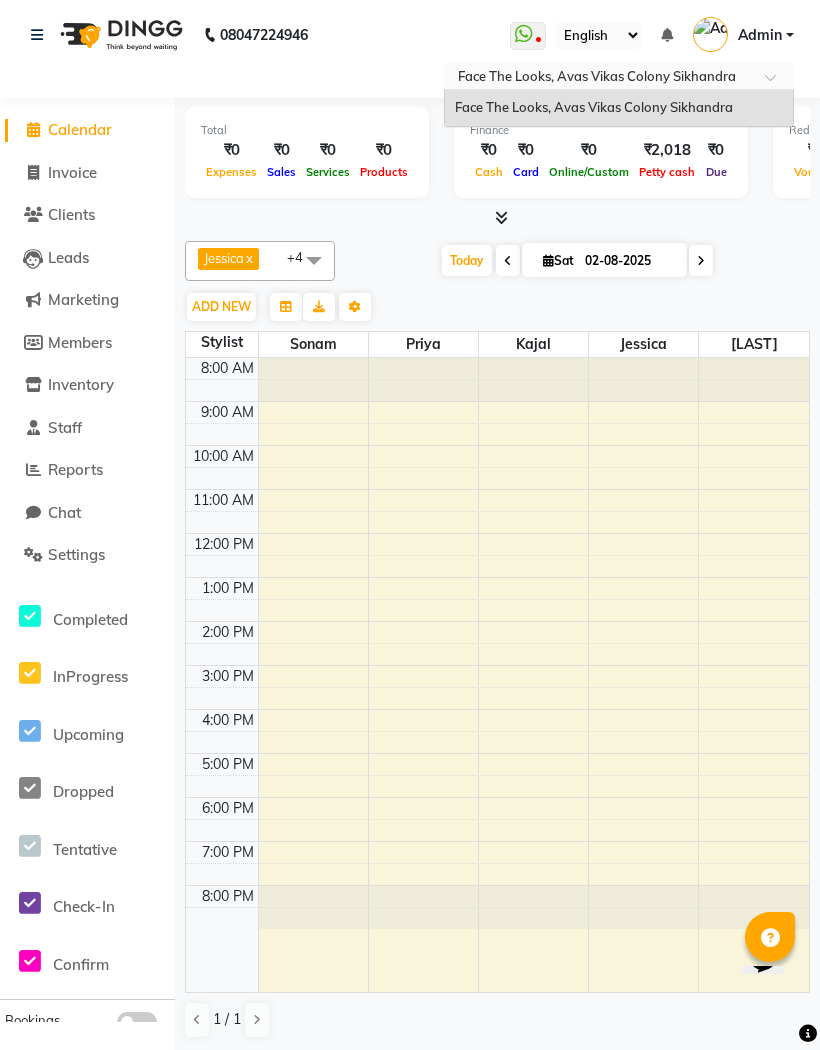 click at bounding box center [599, 78] 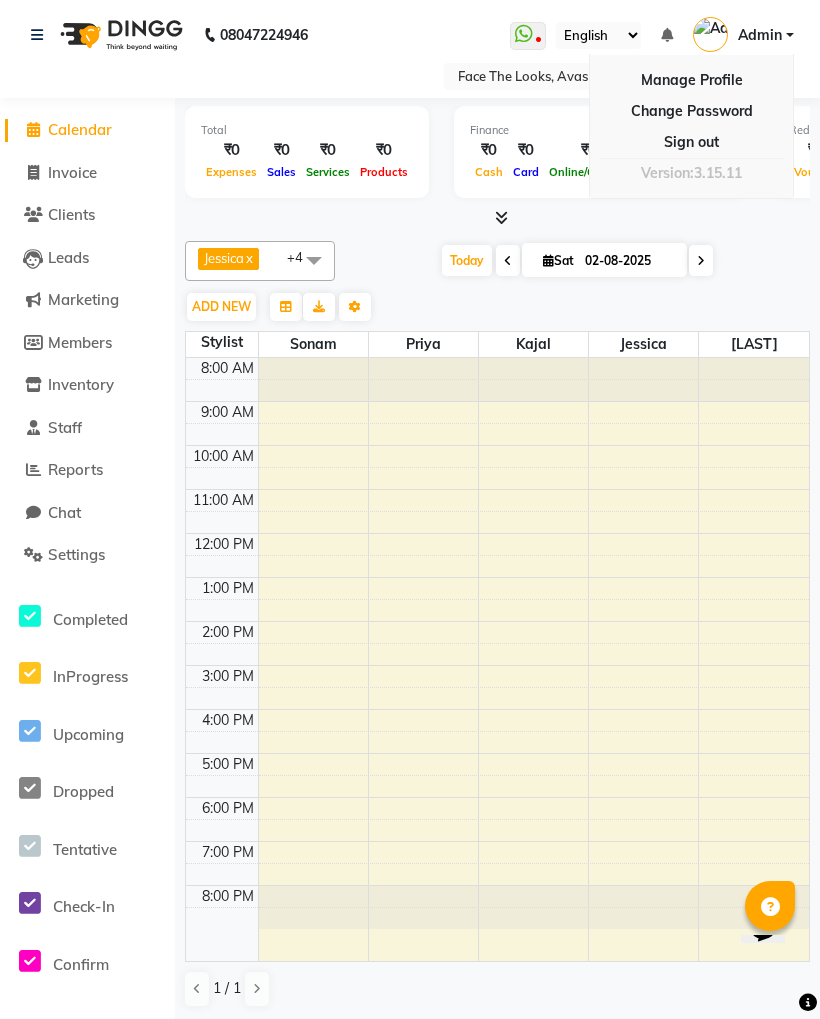 click on "Admin" at bounding box center [760, 35] 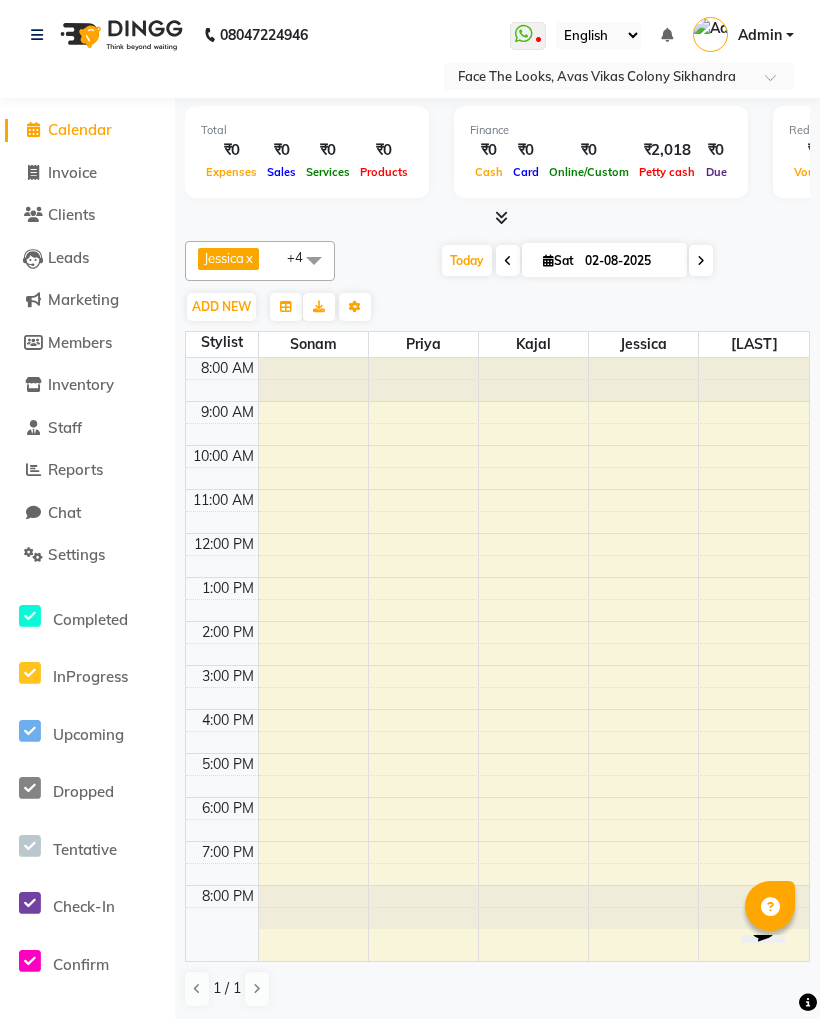 click on "Admin" at bounding box center (760, 35) 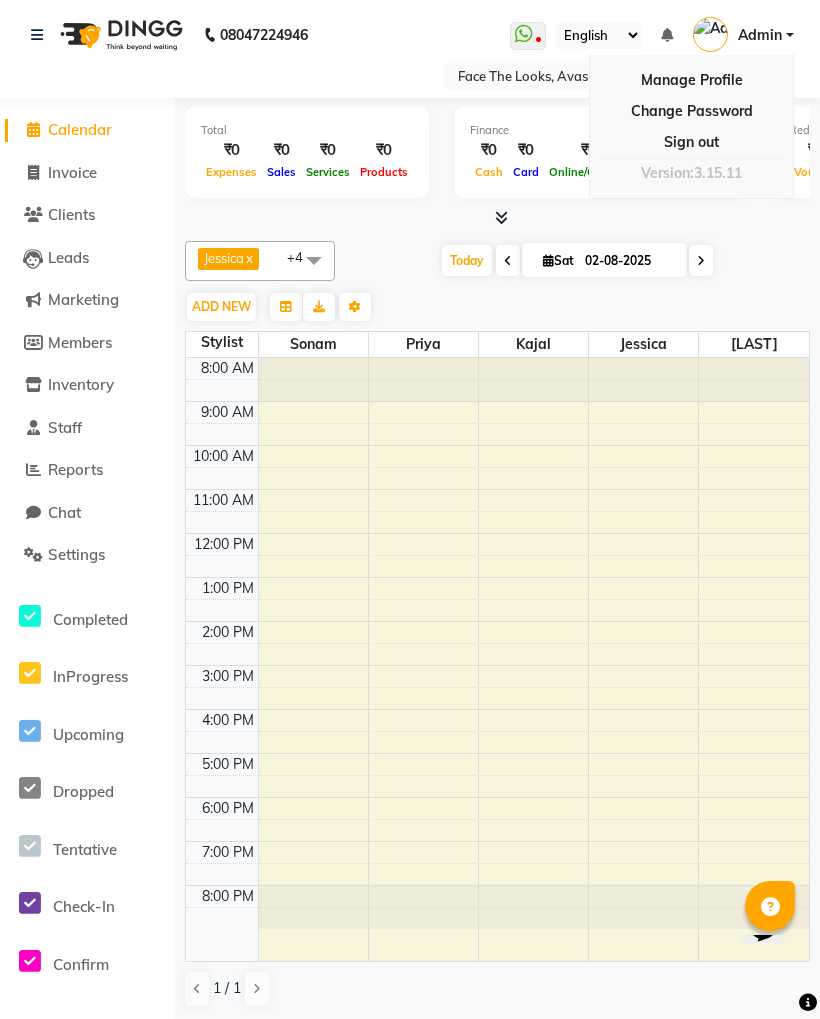 click on "Manage Profile" at bounding box center [691, 80] 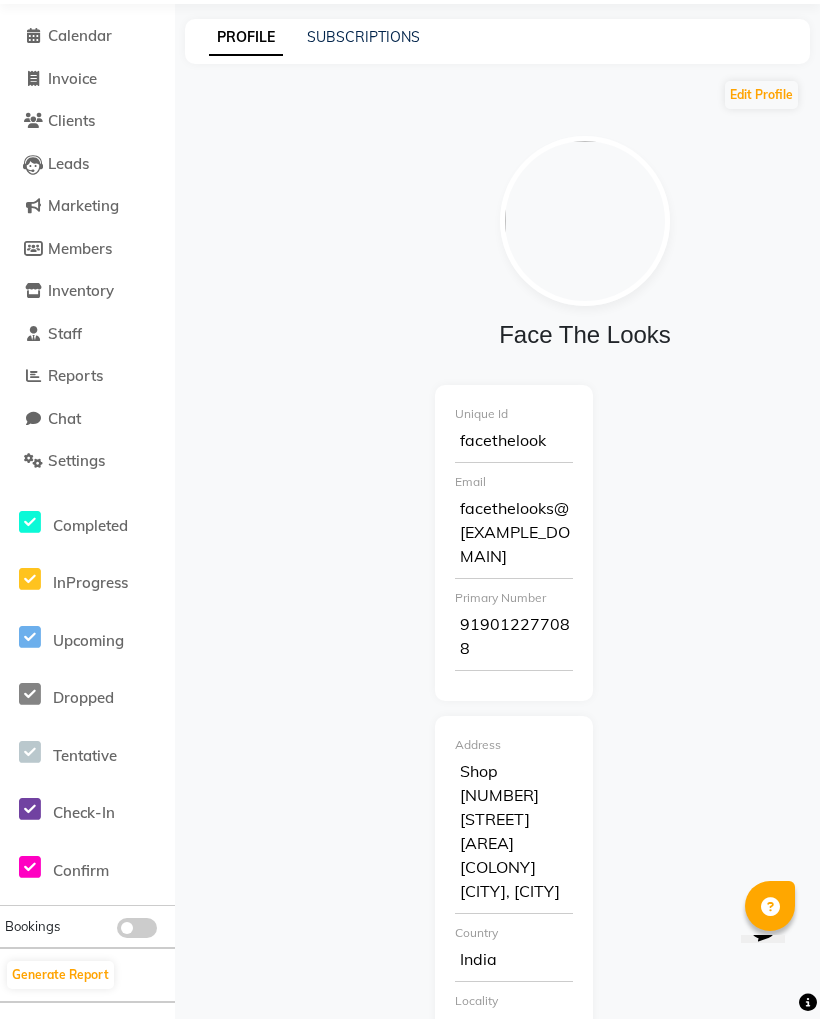 scroll, scrollTop: 0, scrollLeft: 0, axis: both 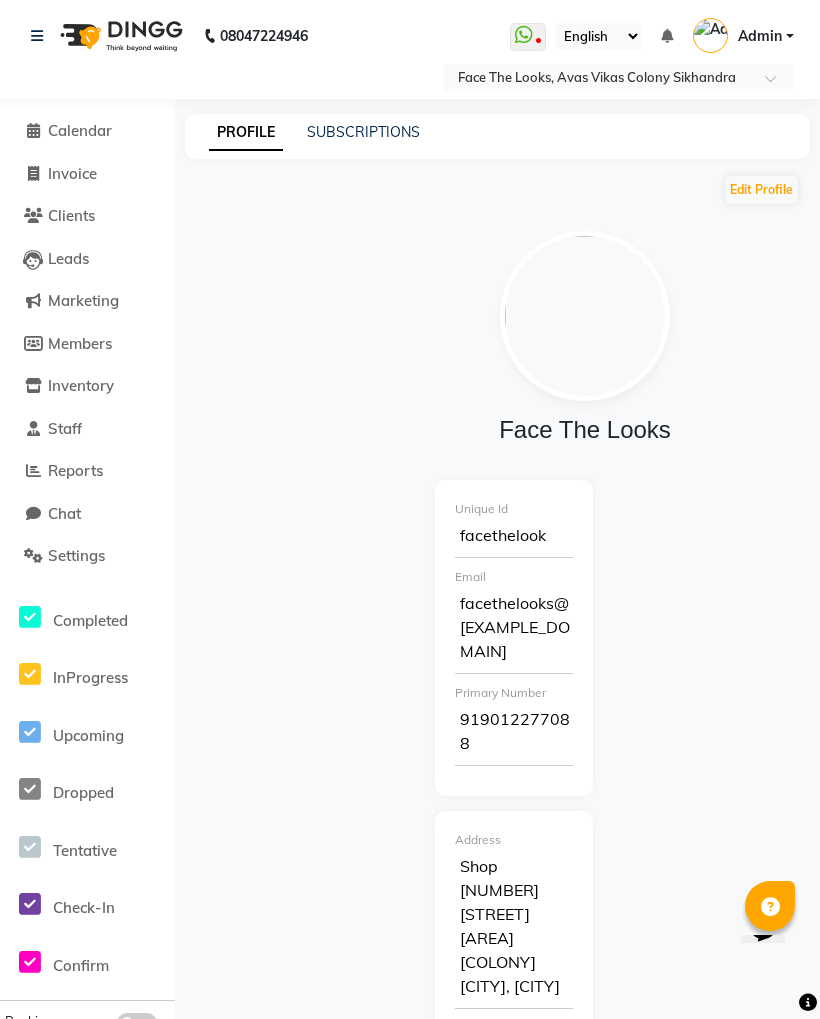 click at bounding box center [524, 35] 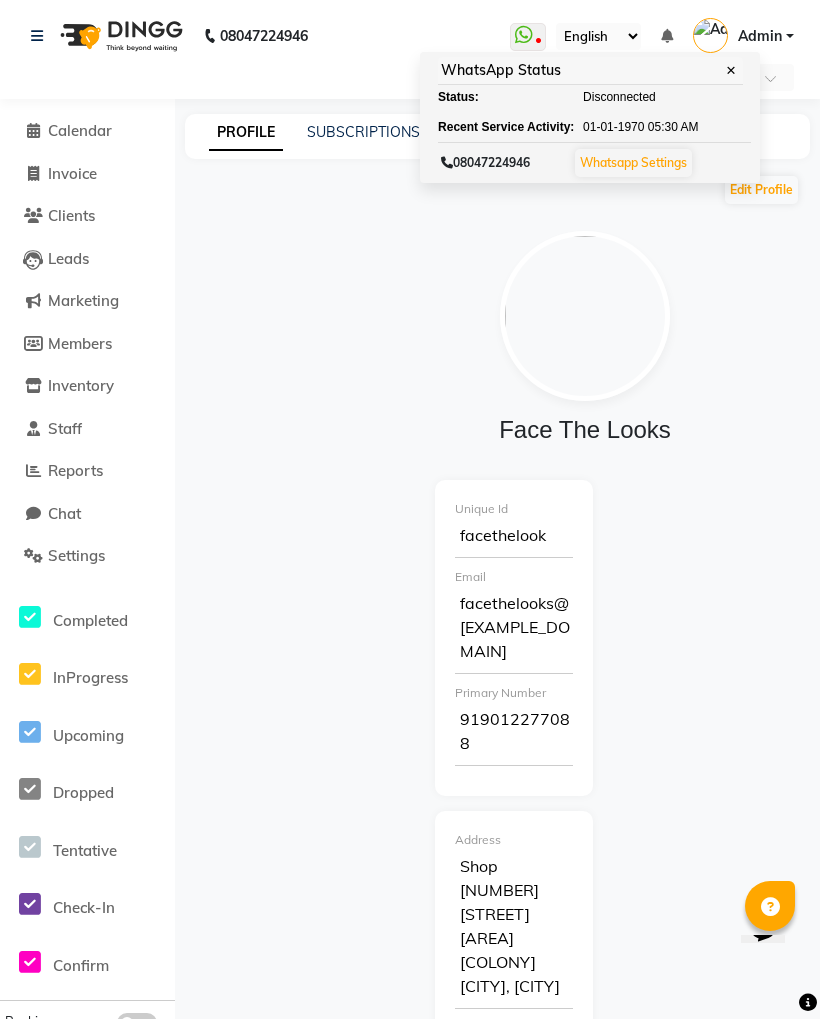click on "Whatsapp Settings" at bounding box center (633, 162) 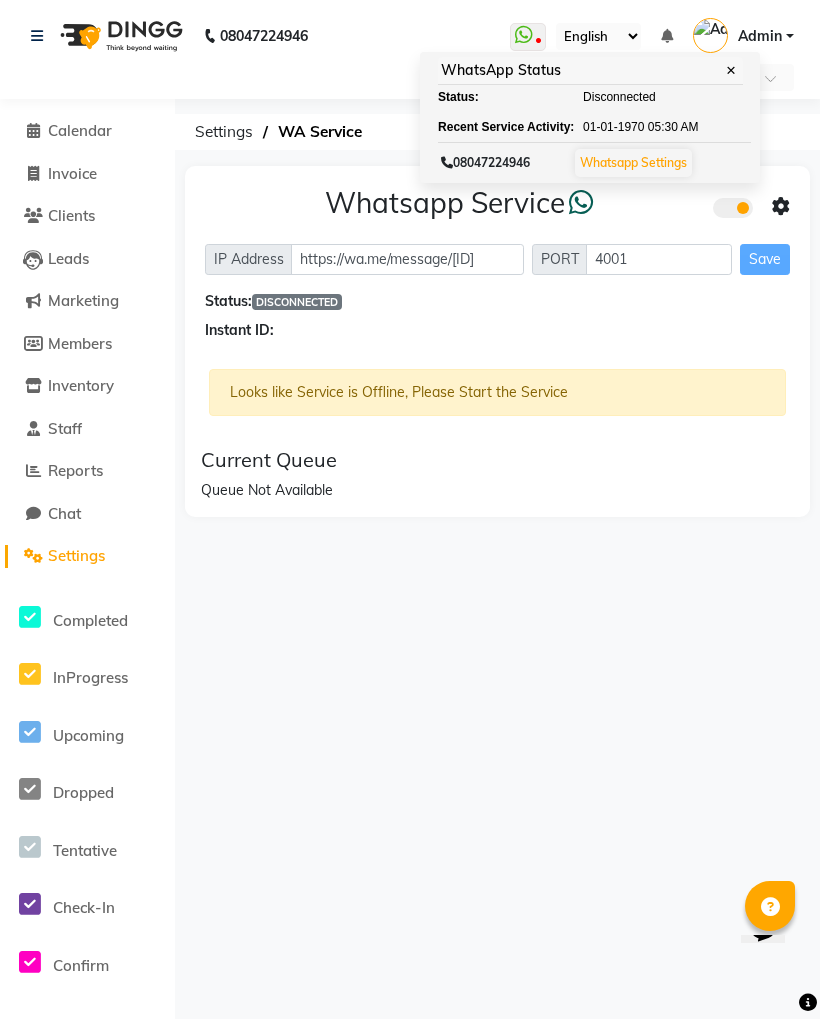 click 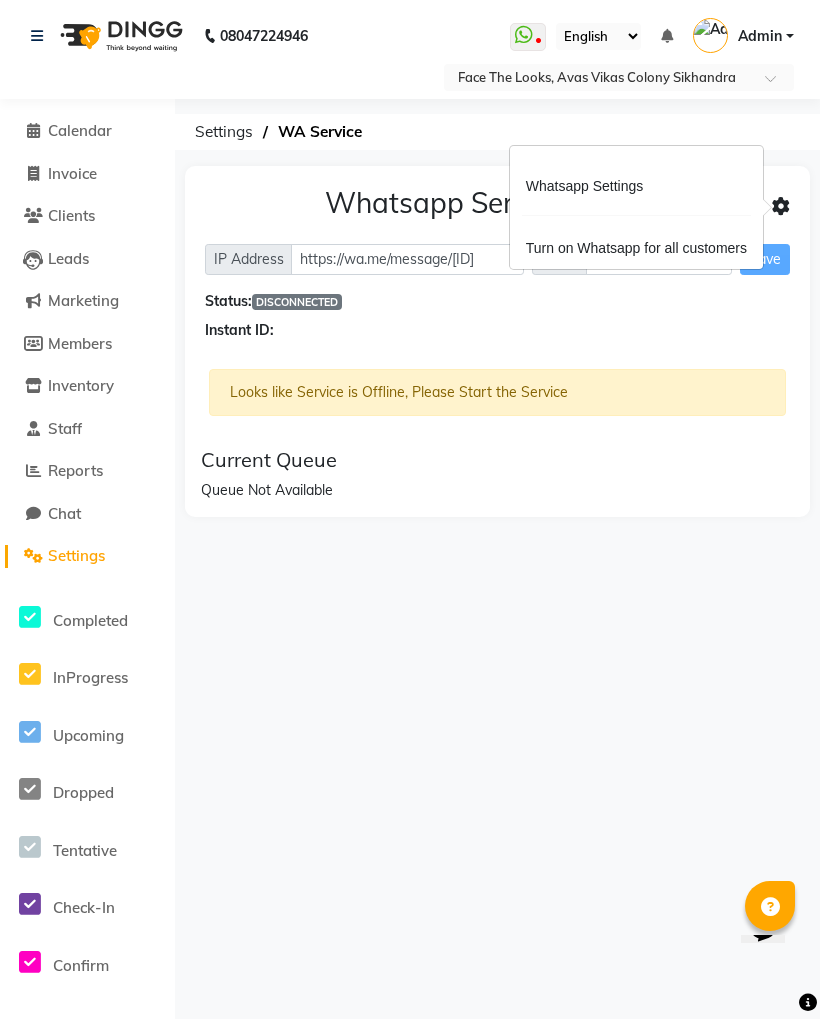click on "Whatsapp Settings" at bounding box center [636, 186] 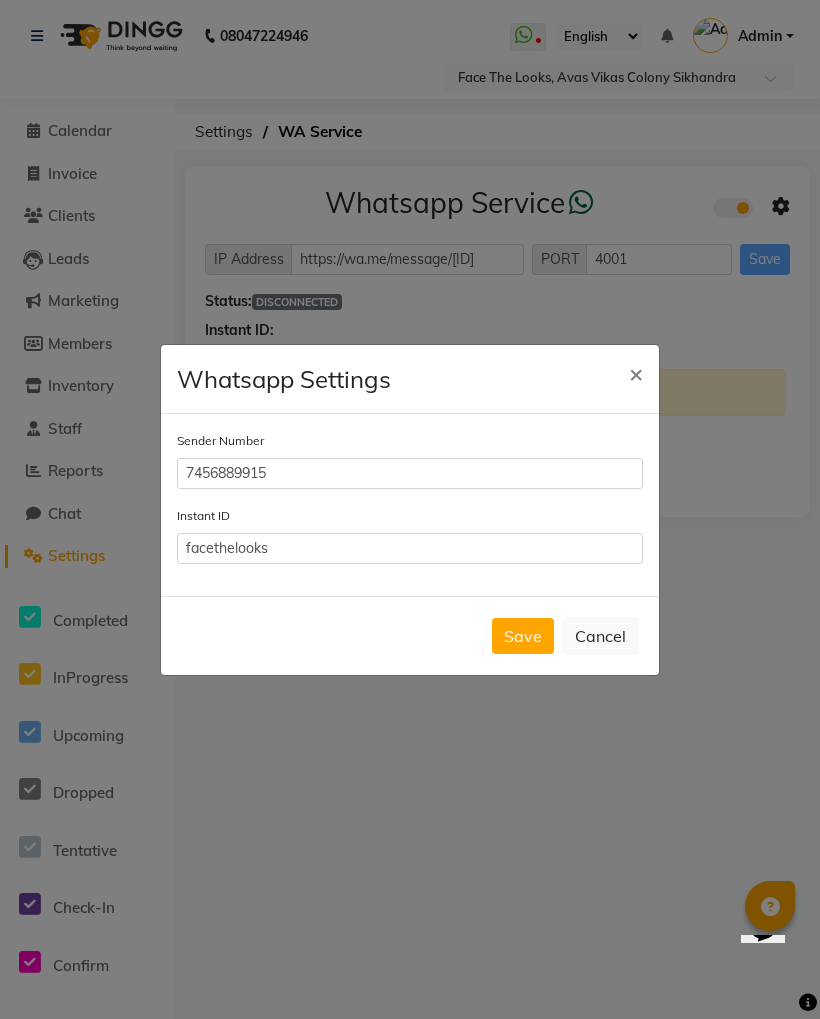 click on "Save" 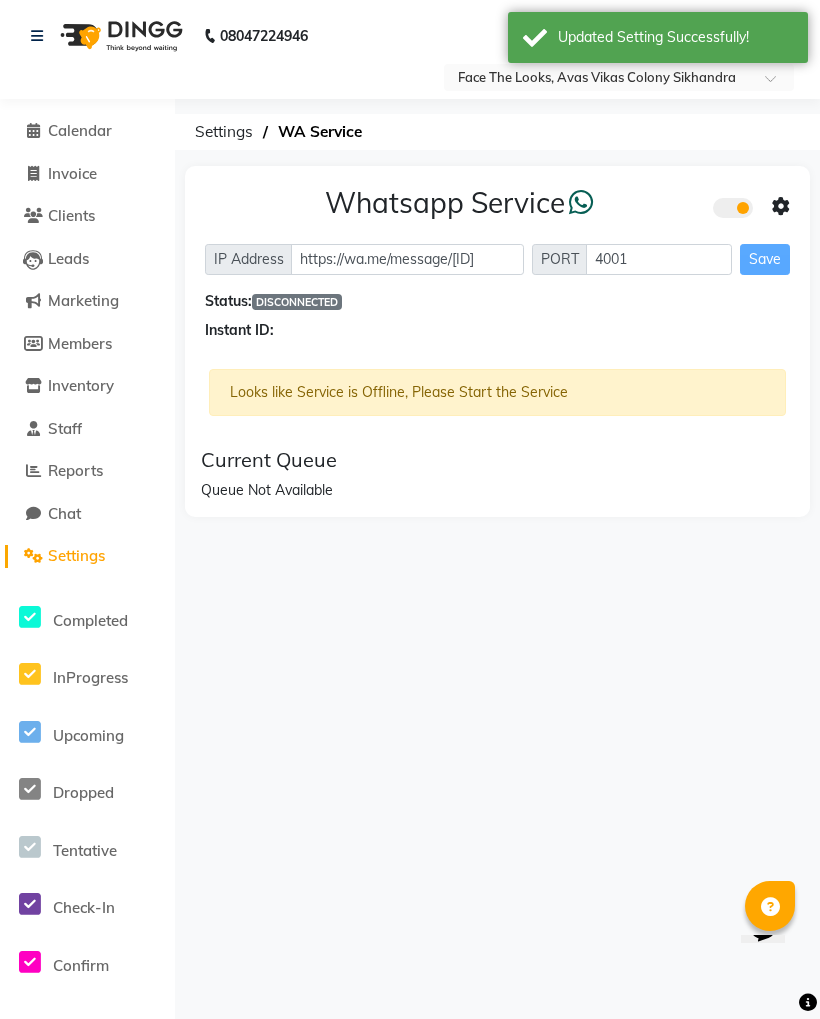 click on "Leads" 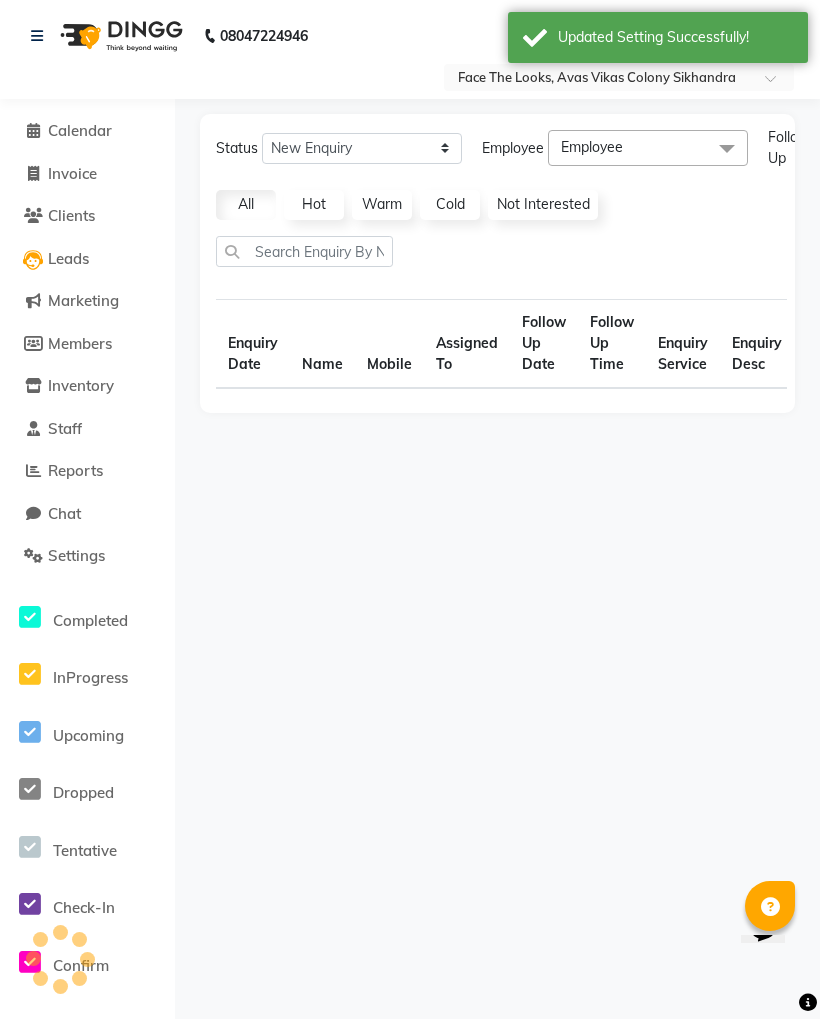 select on "10" 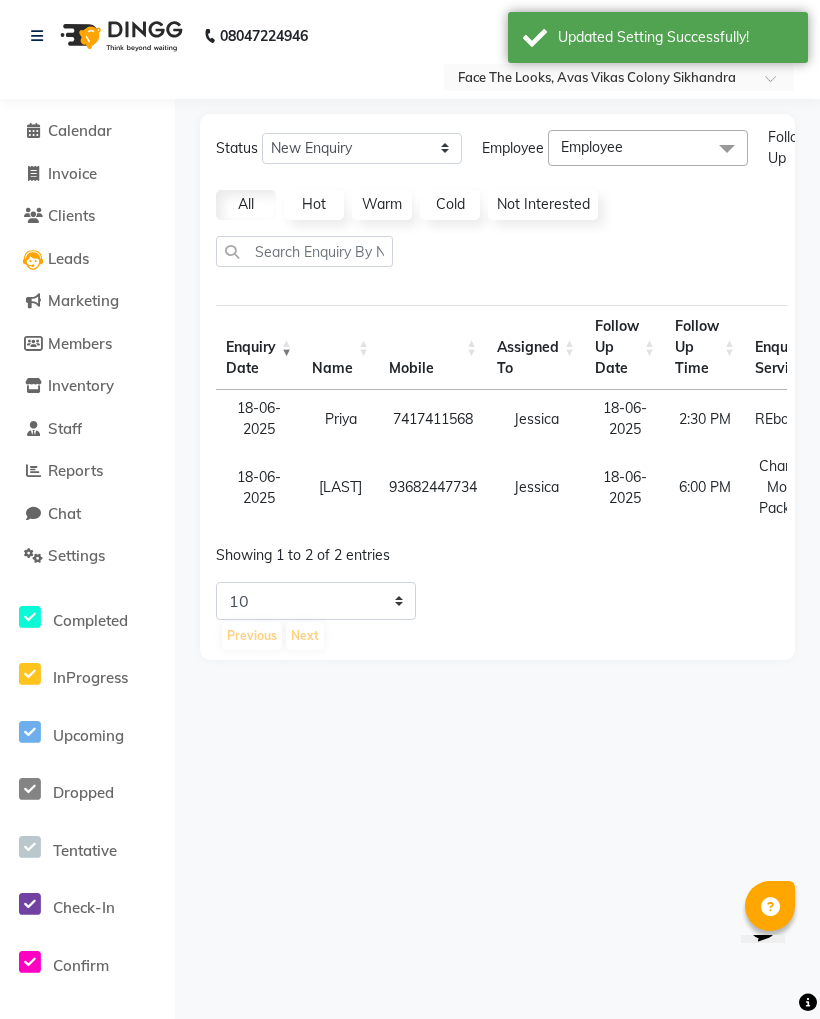 click on "Clients" 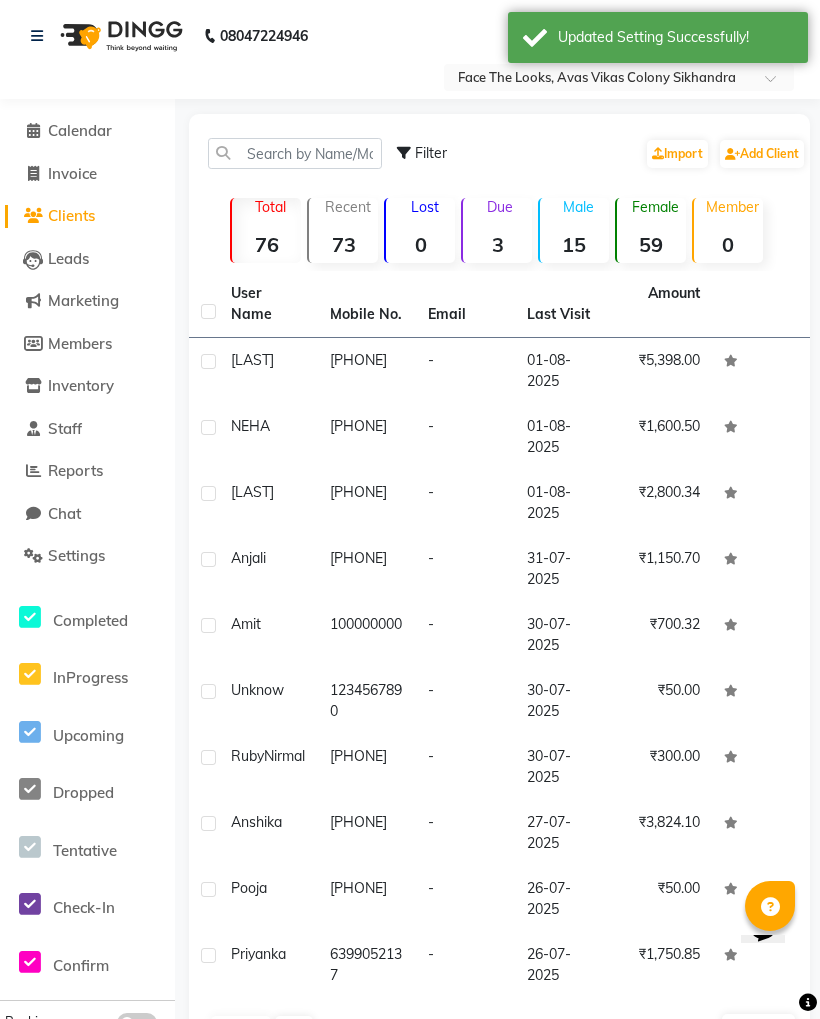click on "Invoice" 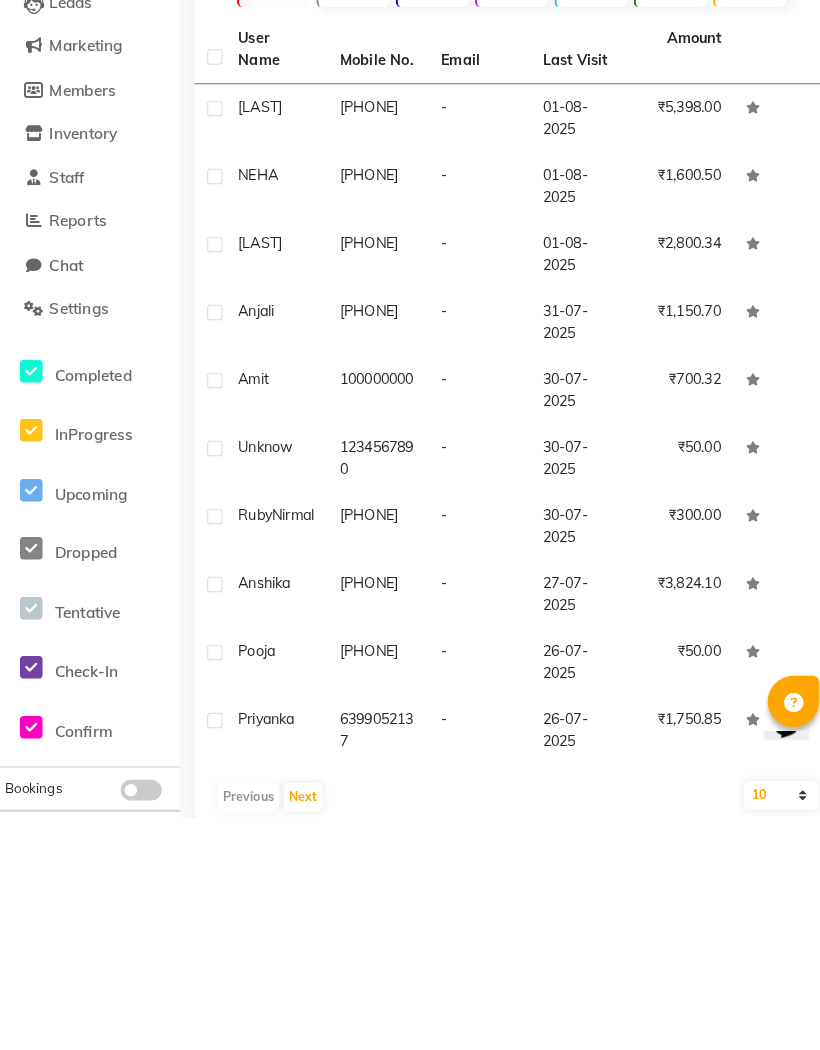 select on "8471" 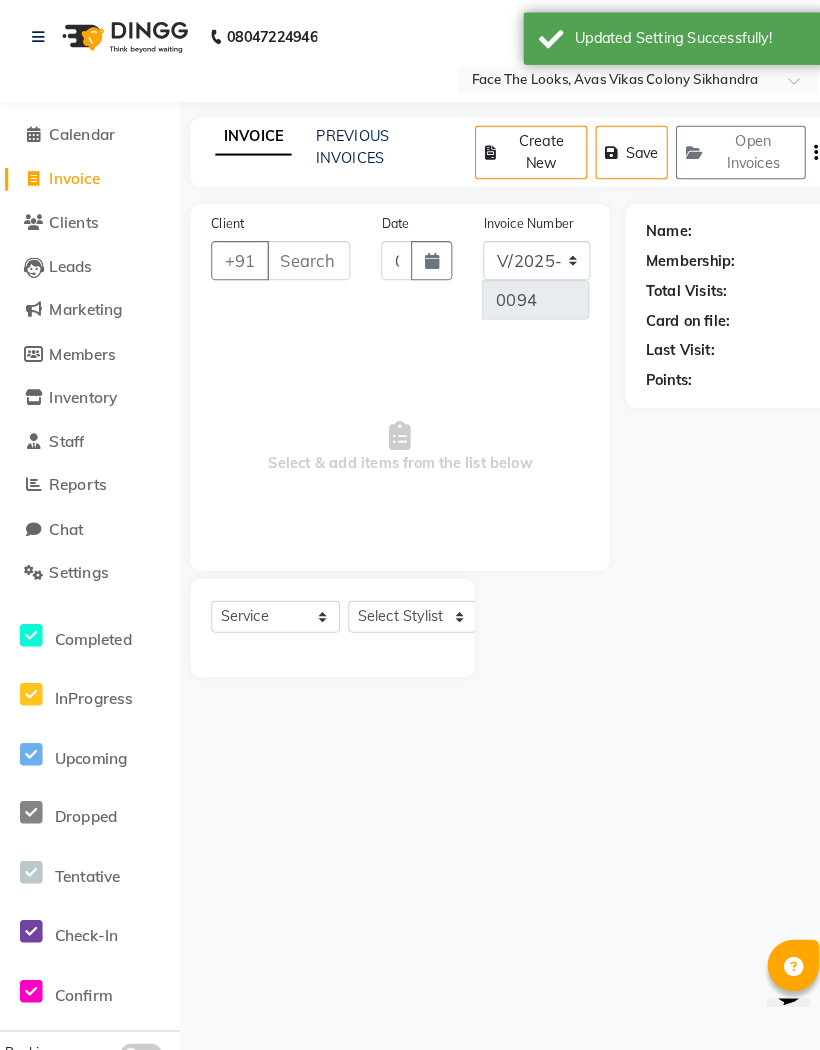 click on "PREVIOUS INVOICES" 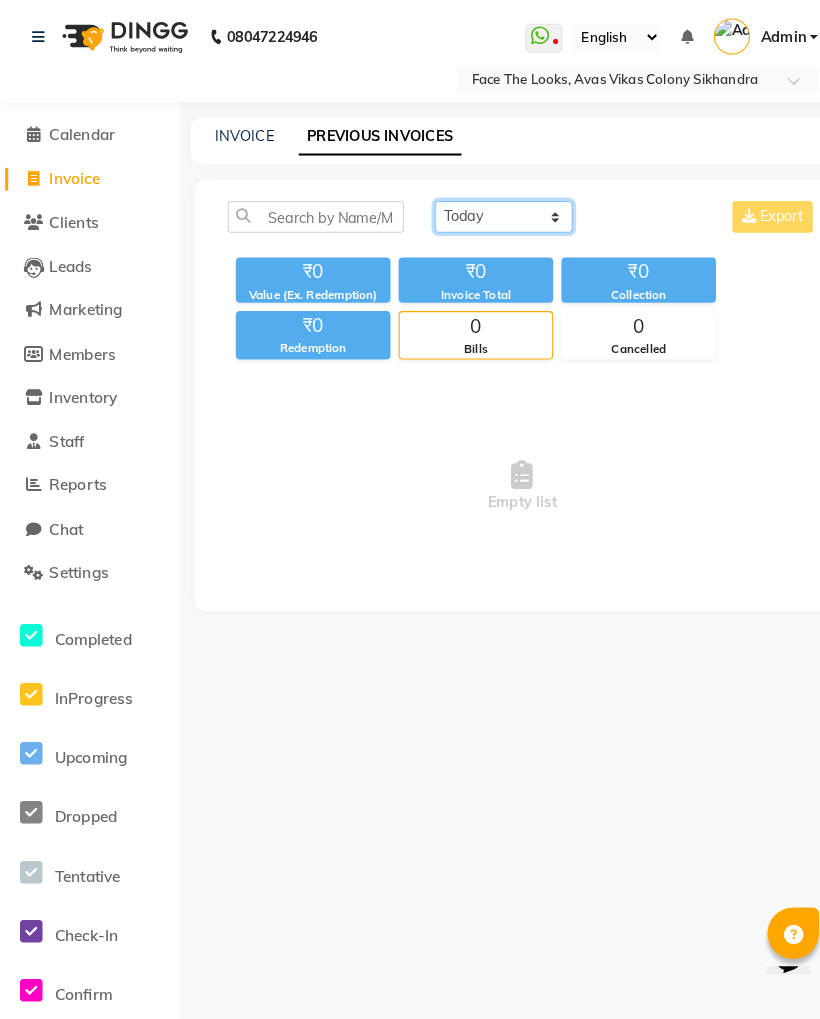 click on "Today Yesterday Custom Range" 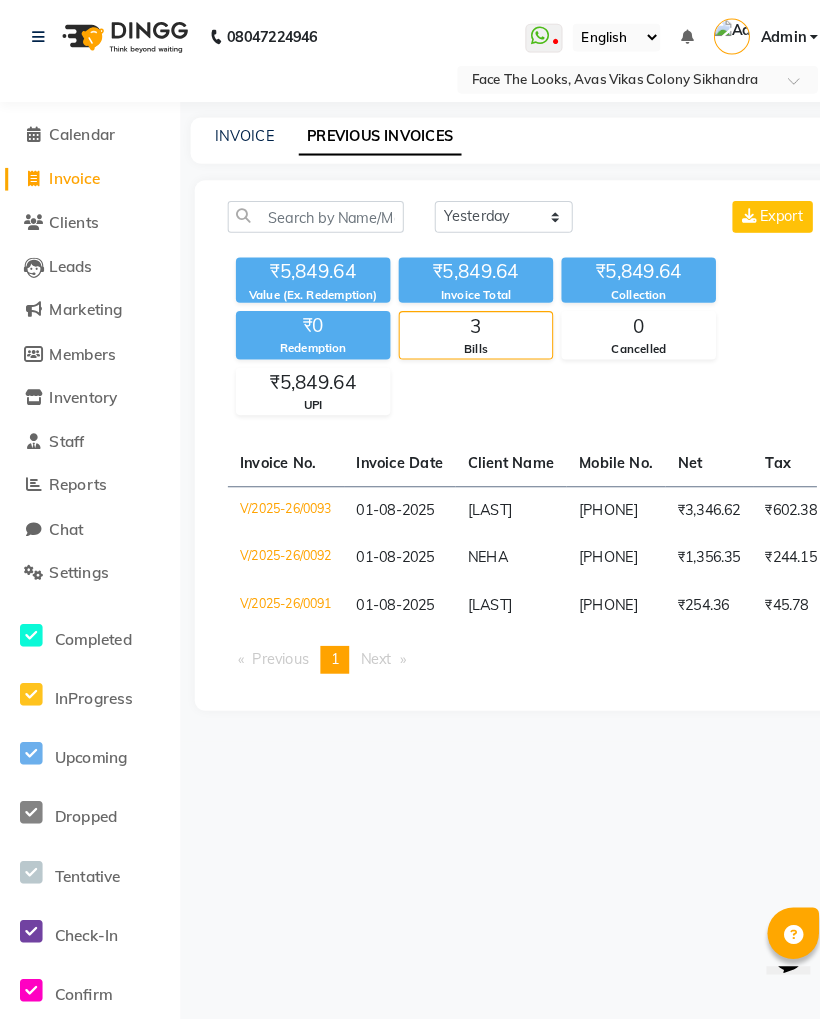 click on "Export" at bounding box center [750, 210] 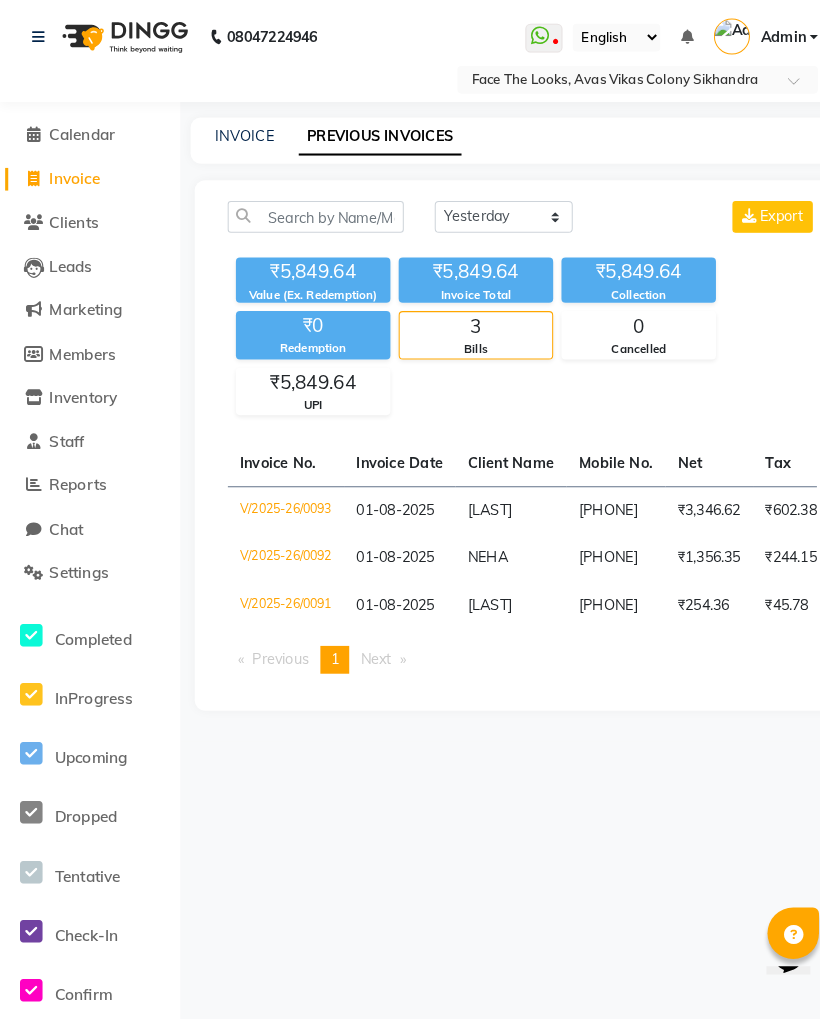 click on "Export" at bounding box center (759, 210) 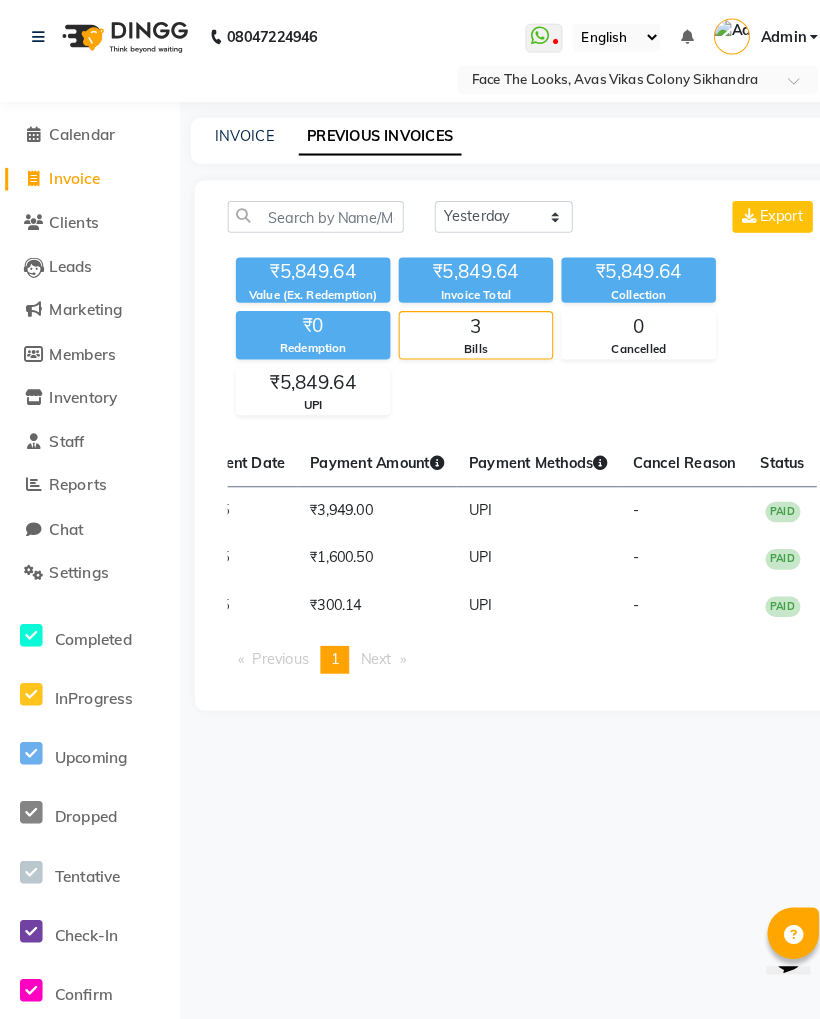 scroll, scrollTop: 0, scrollLeft: 1073, axis: horizontal 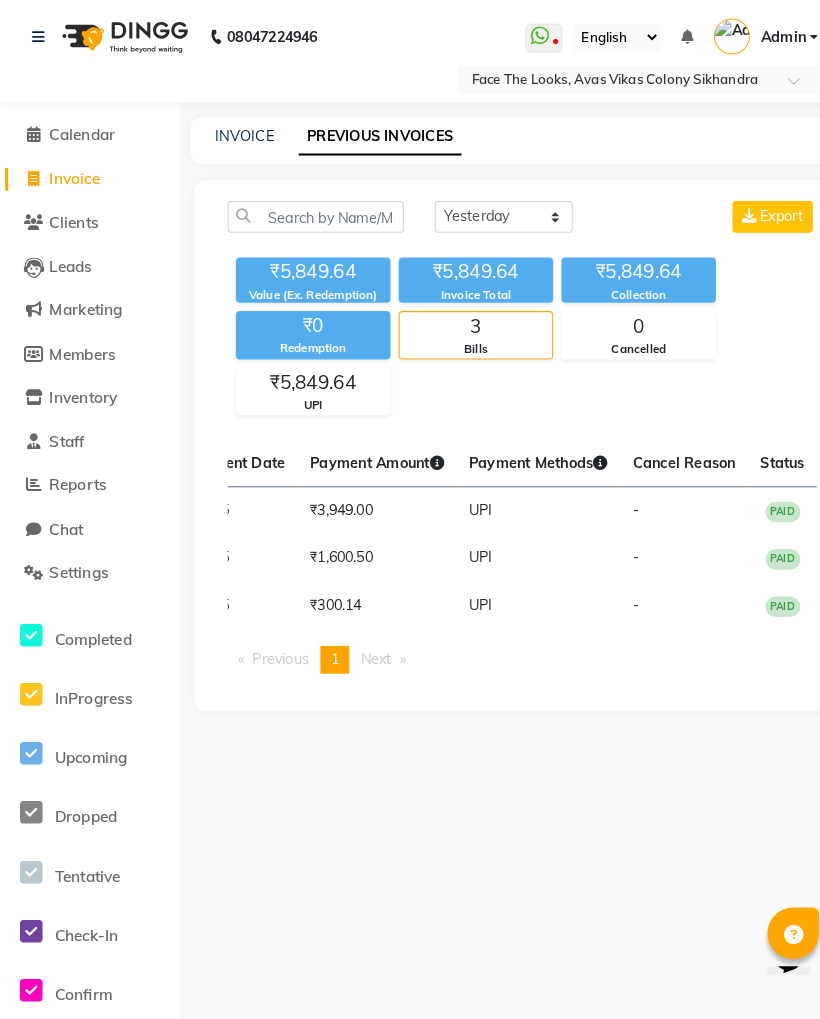 click on "Export" at bounding box center [750, 210] 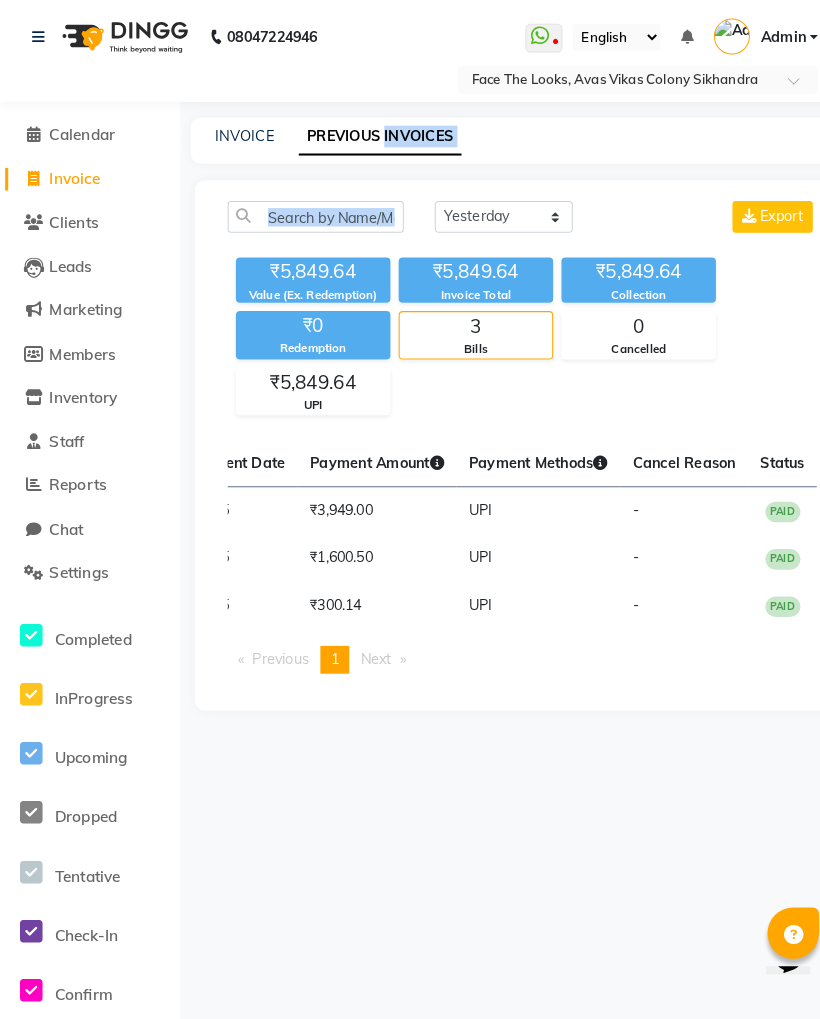 click on "Export" at bounding box center (750, 210) 